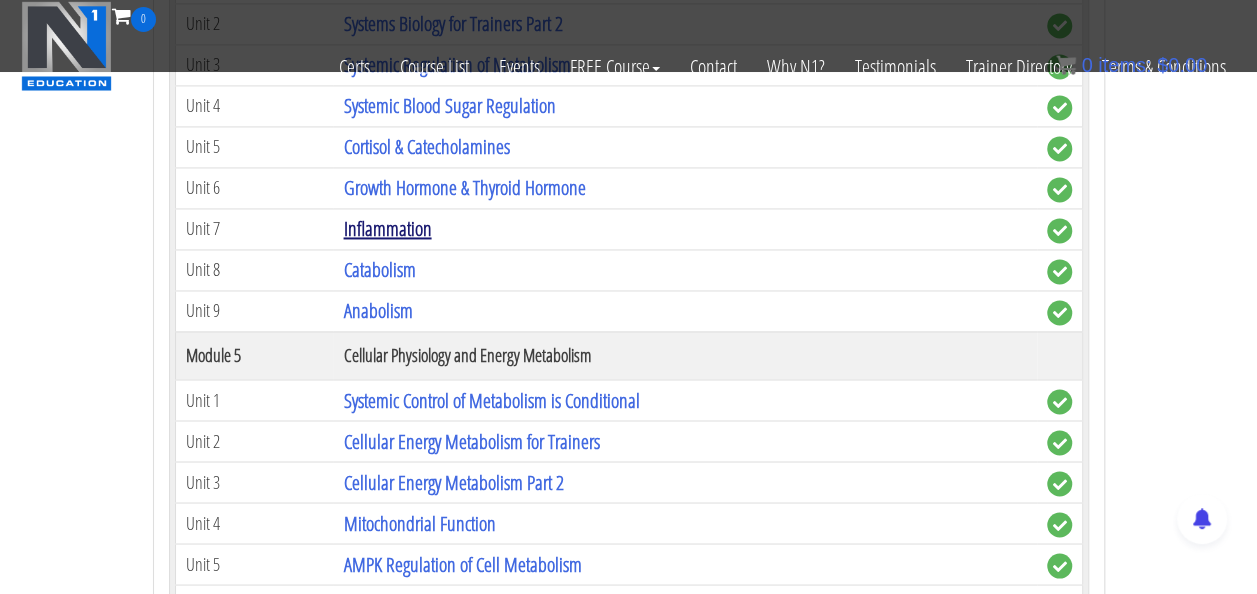 scroll, scrollTop: 1479, scrollLeft: 0, axis: vertical 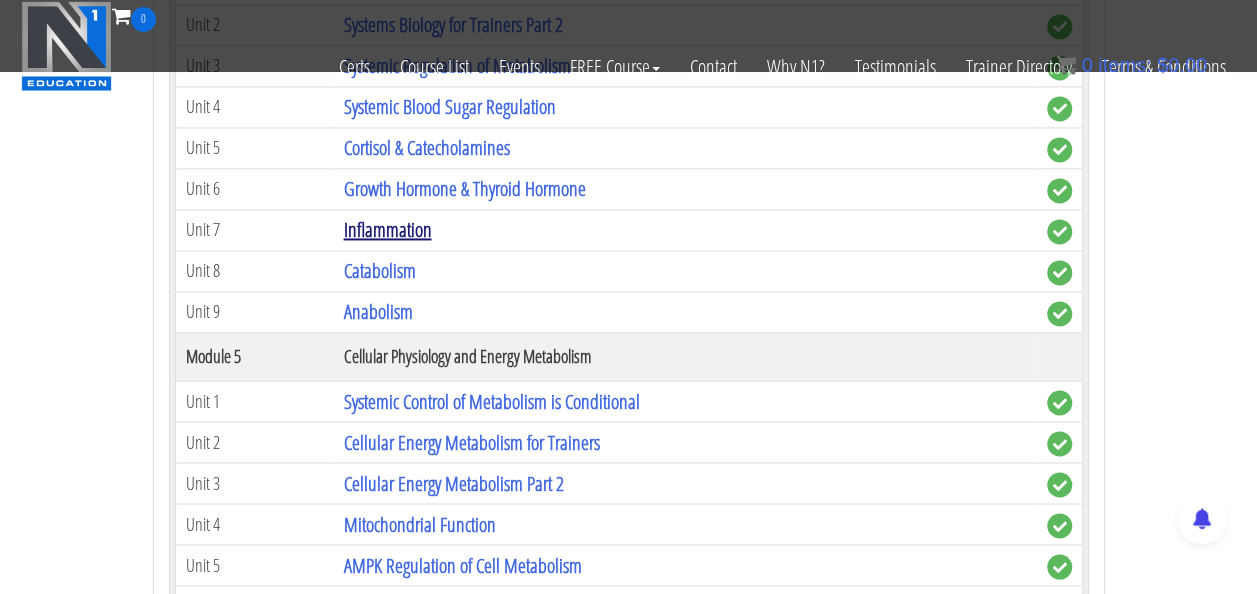 click on "Inflammation" at bounding box center [387, 229] 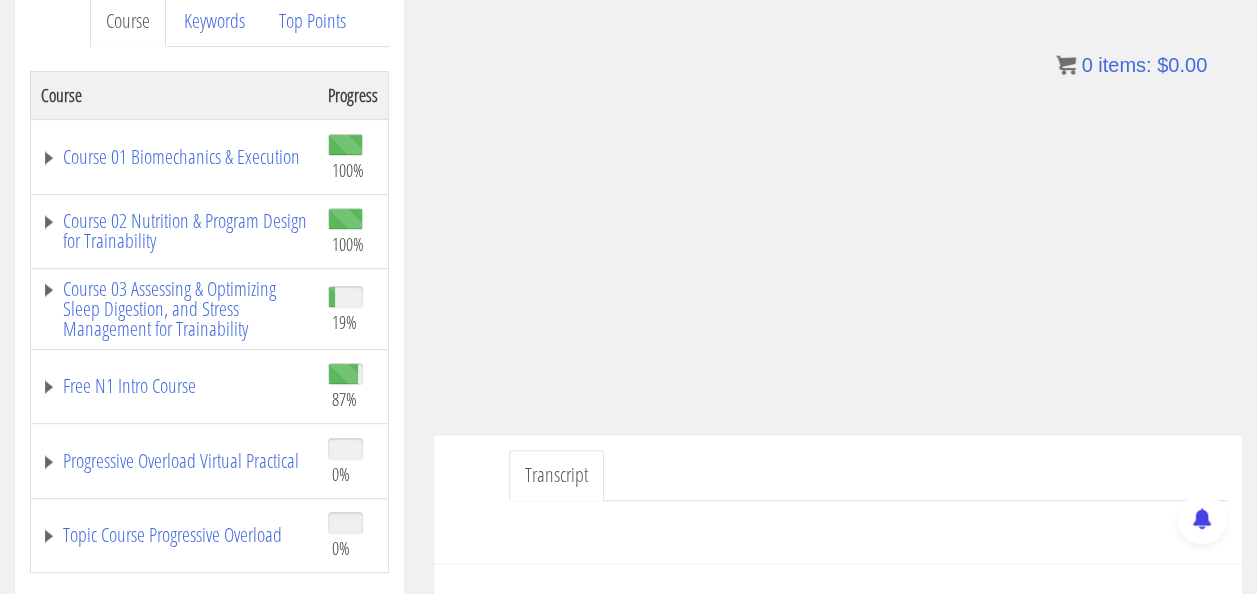 scroll, scrollTop: 334, scrollLeft: 0, axis: vertical 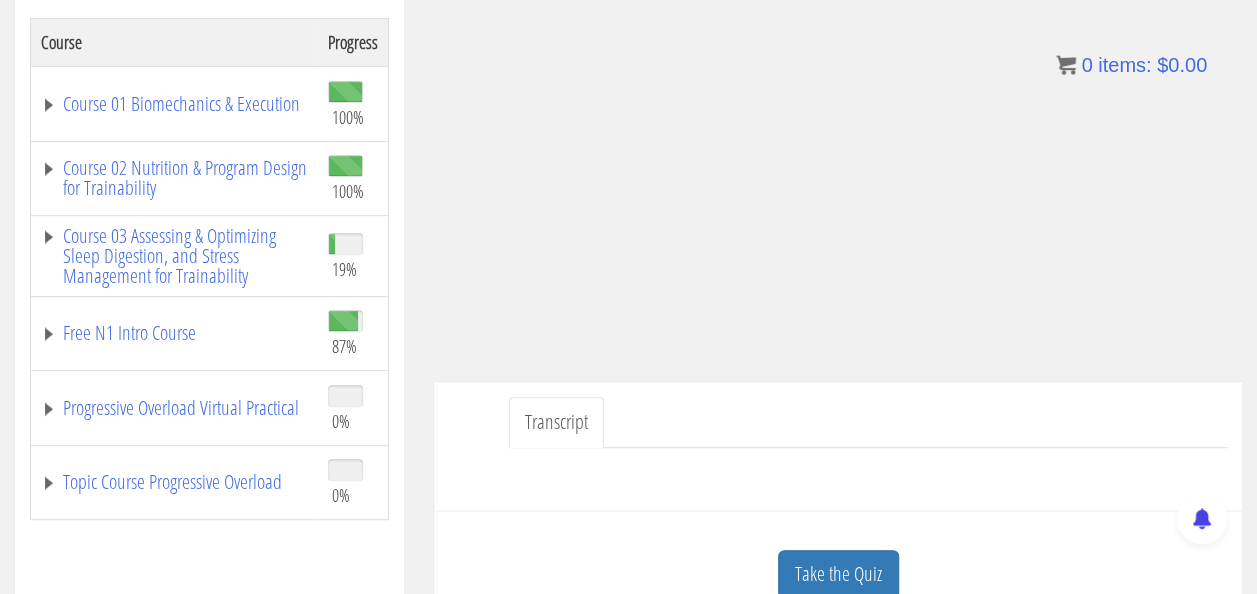 click at bounding box center (838, 472) 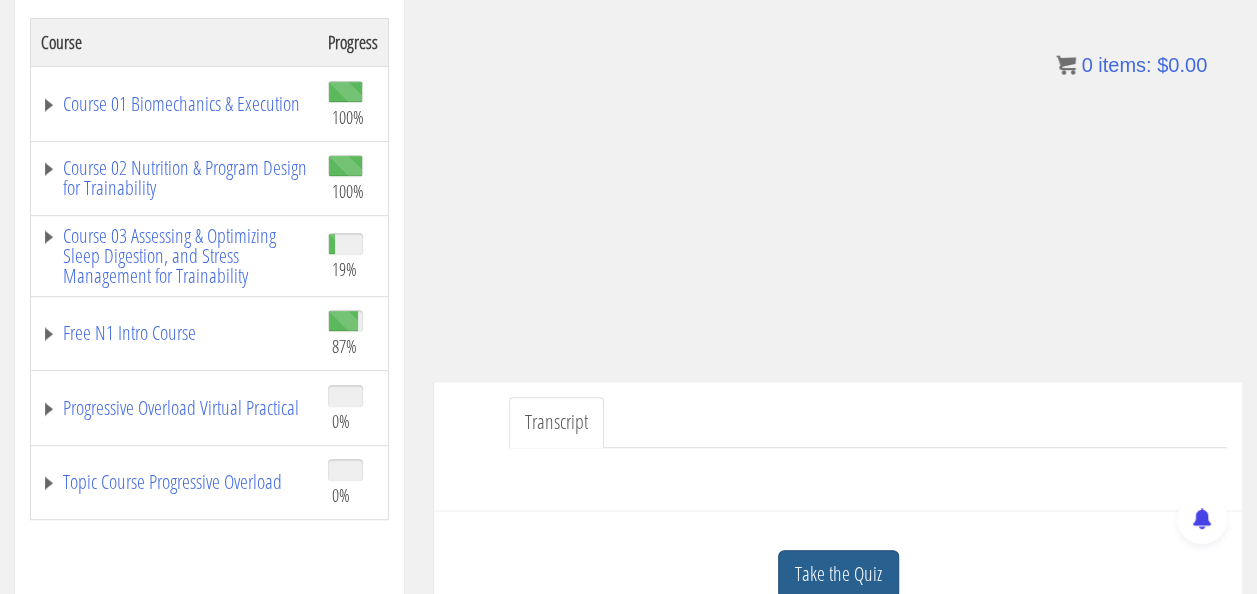 click on "Take the Quiz" at bounding box center (838, 574) 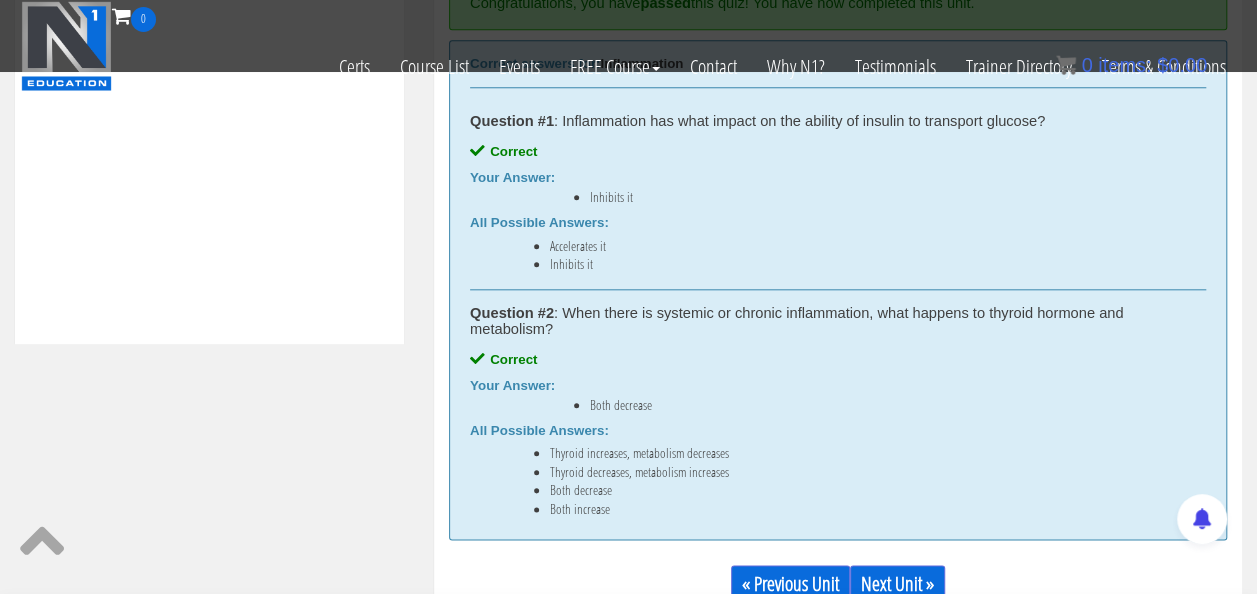 scroll, scrollTop: 998, scrollLeft: 0, axis: vertical 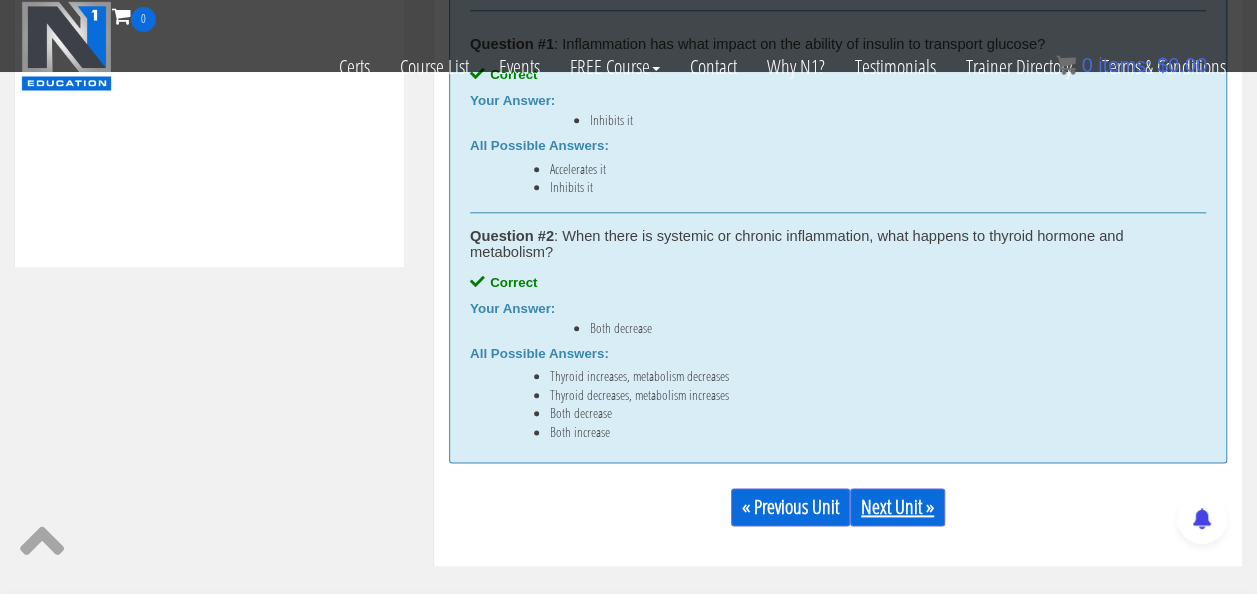 click on "Next Unit »" at bounding box center (897, 507) 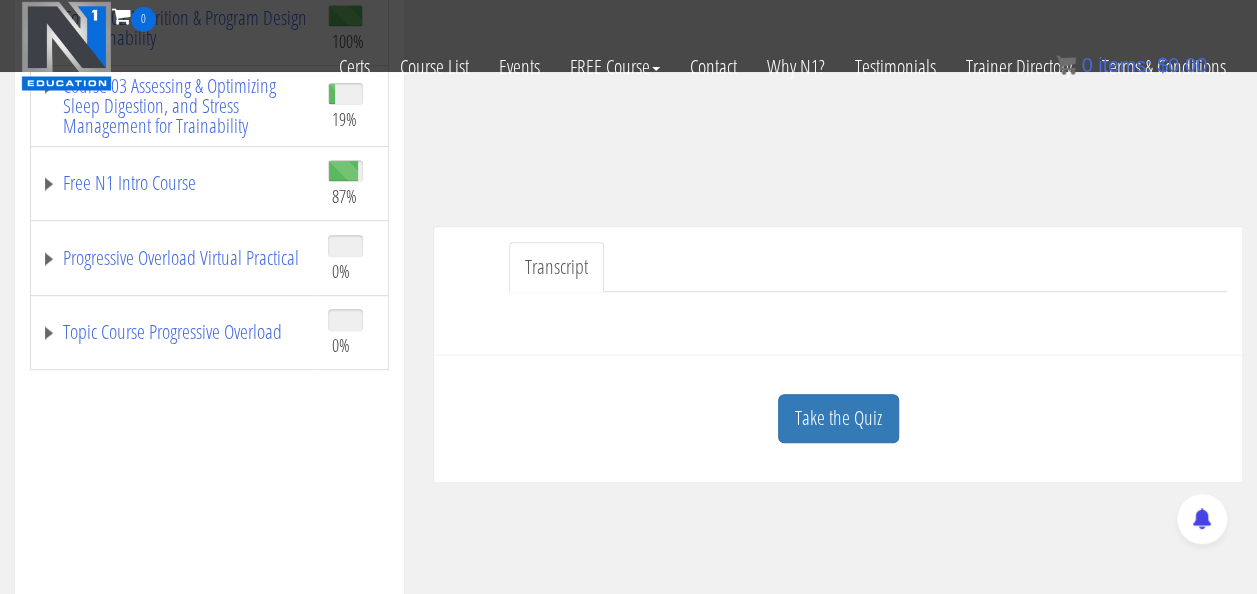 scroll, scrollTop: 359, scrollLeft: 0, axis: vertical 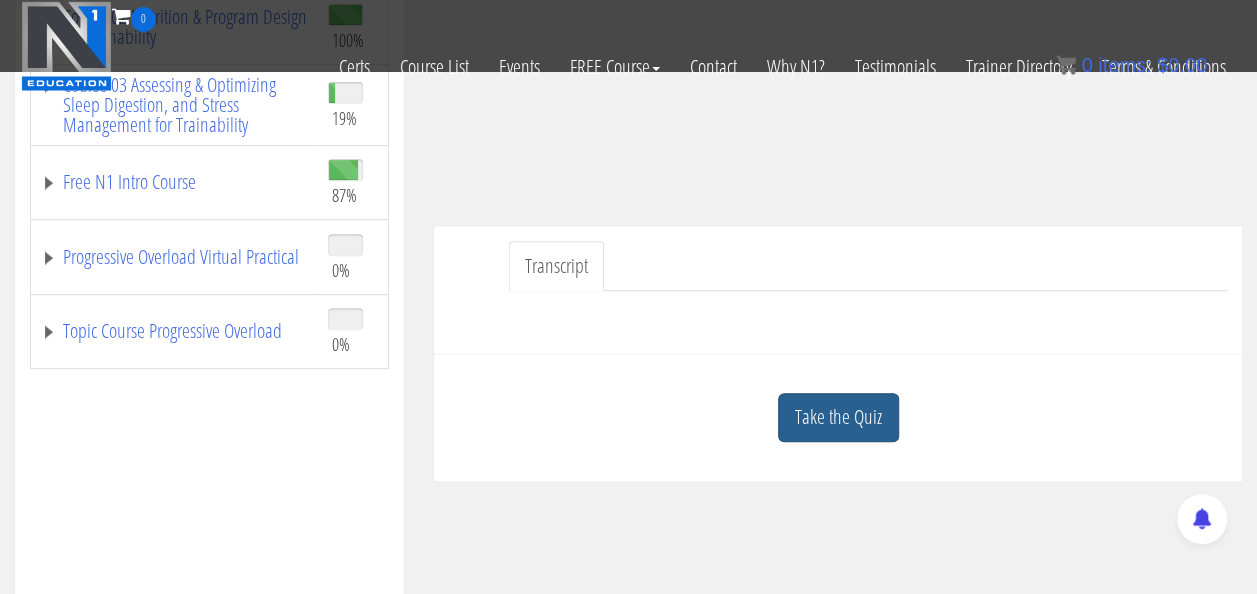 click on "Take the Quiz" at bounding box center (838, 417) 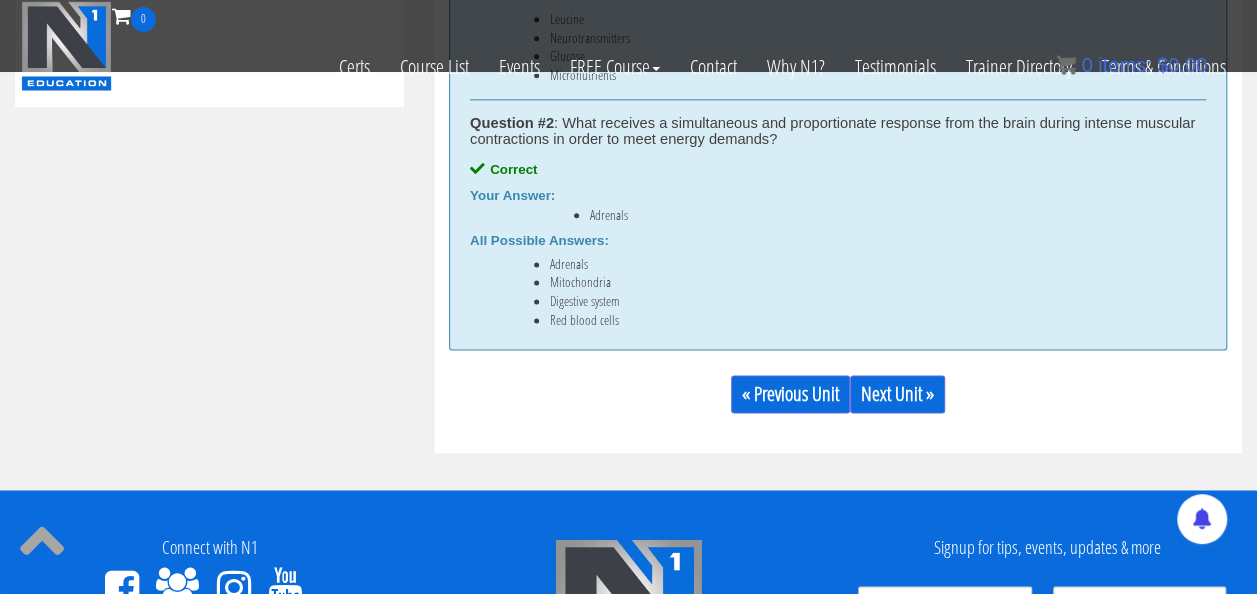 scroll, scrollTop: 1160, scrollLeft: 0, axis: vertical 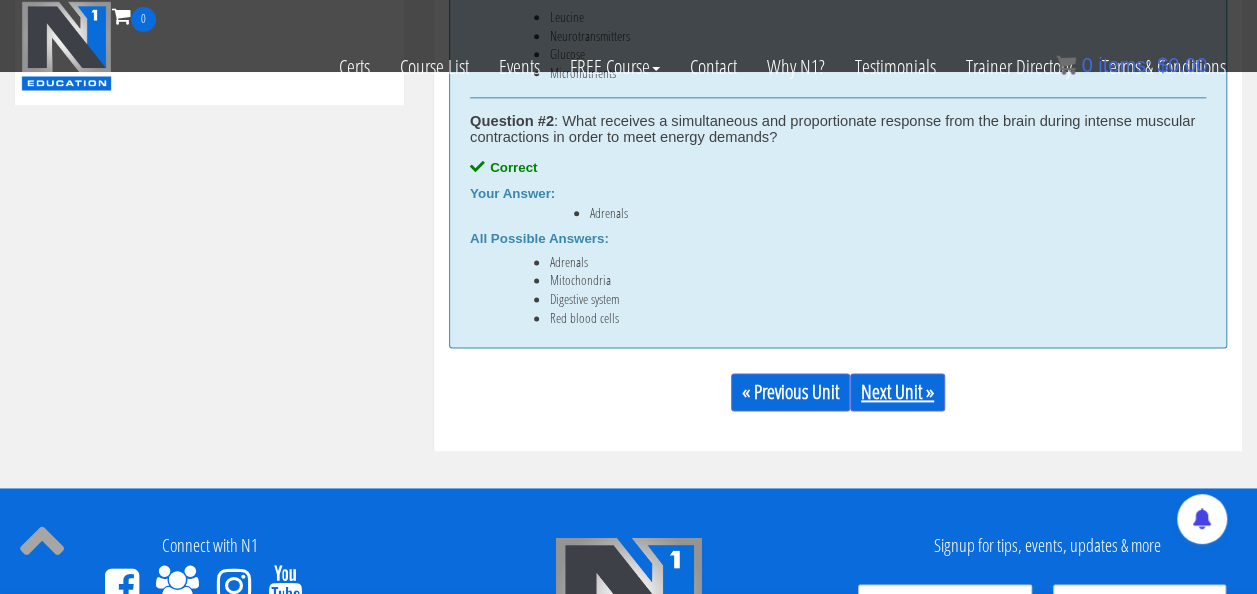 click on "Next Unit »" at bounding box center (897, 392) 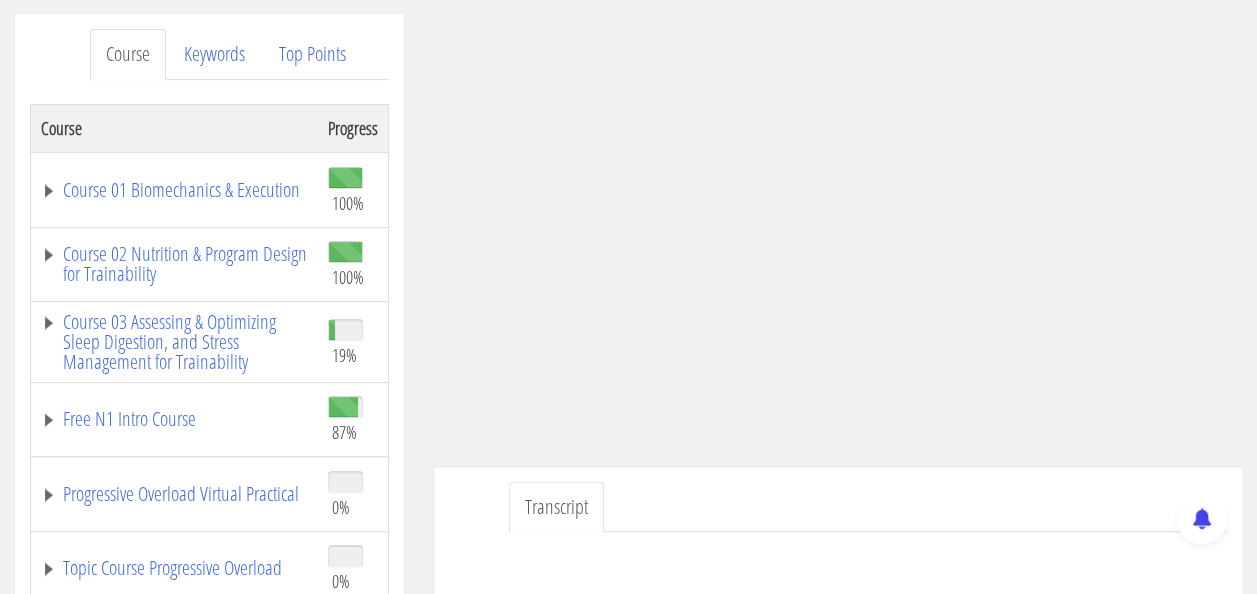 scroll, scrollTop: 424, scrollLeft: 0, axis: vertical 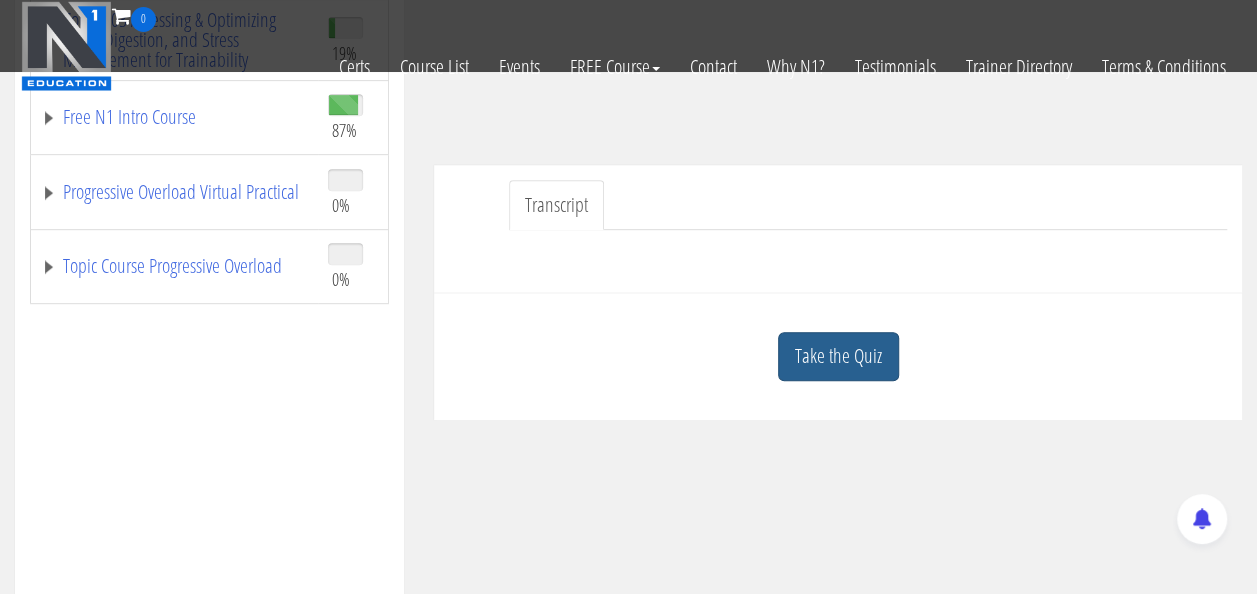 click on "Take the Quiz" at bounding box center [838, 356] 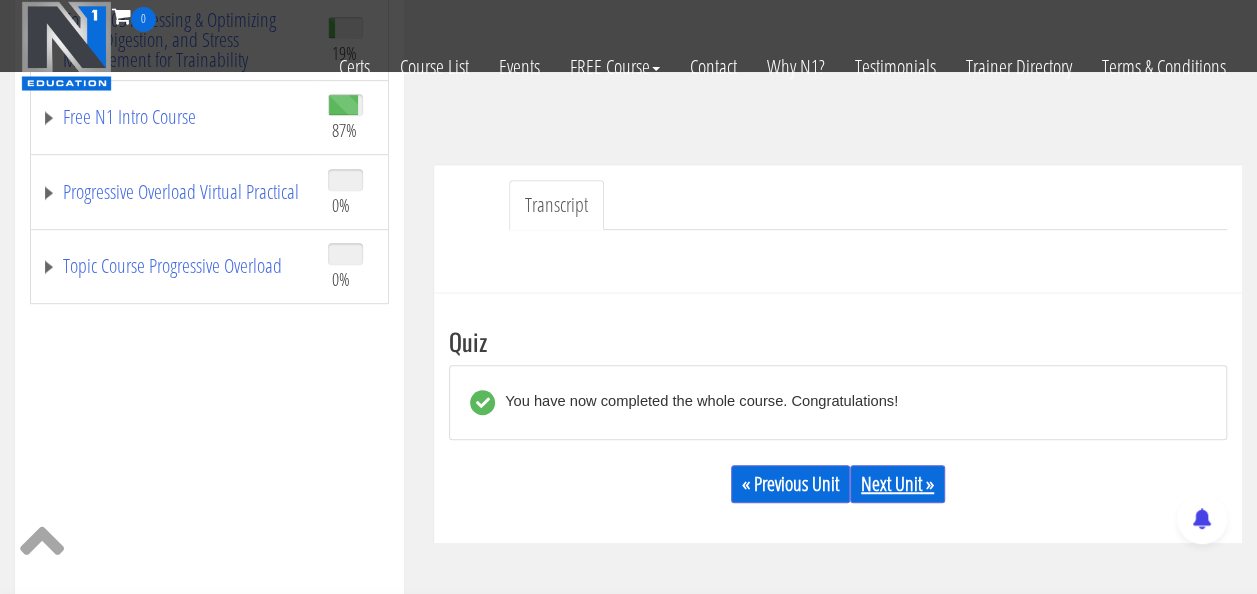 click on "Next Unit »" at bounding box center [897, 484] 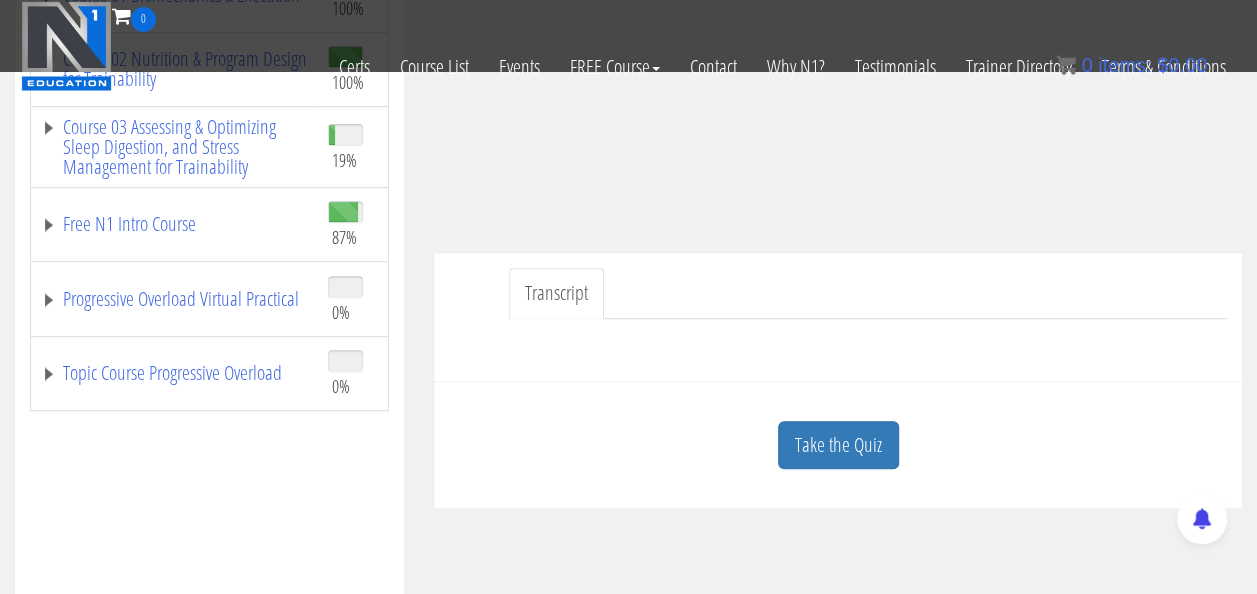 scroll, scrollTop: 359, scrollLeft: 0, axis: vertical 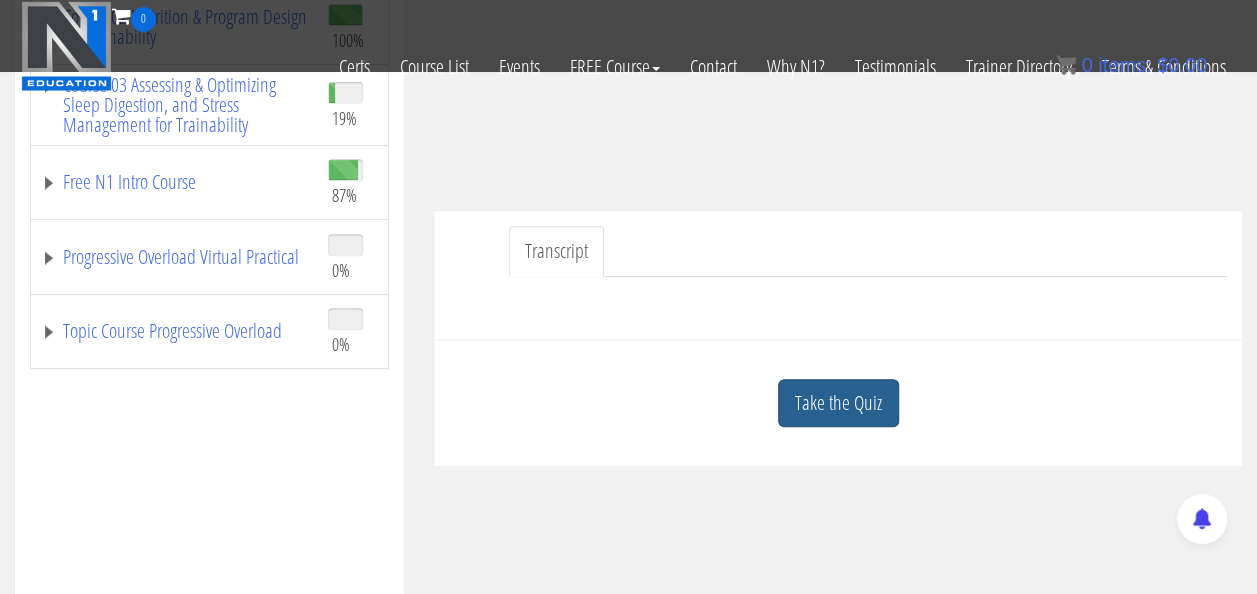 click on "Take the Quiz" at bounding box center (838, 403) 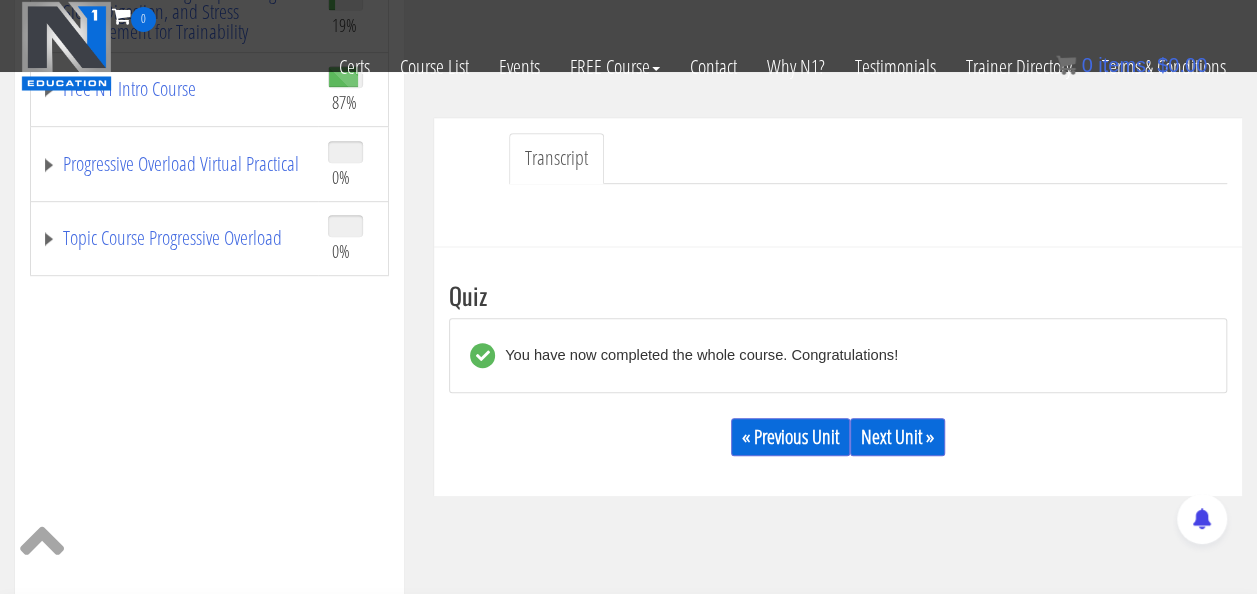 scroll, scrollTop: 460, scrollLeft: 0, axis: vertical 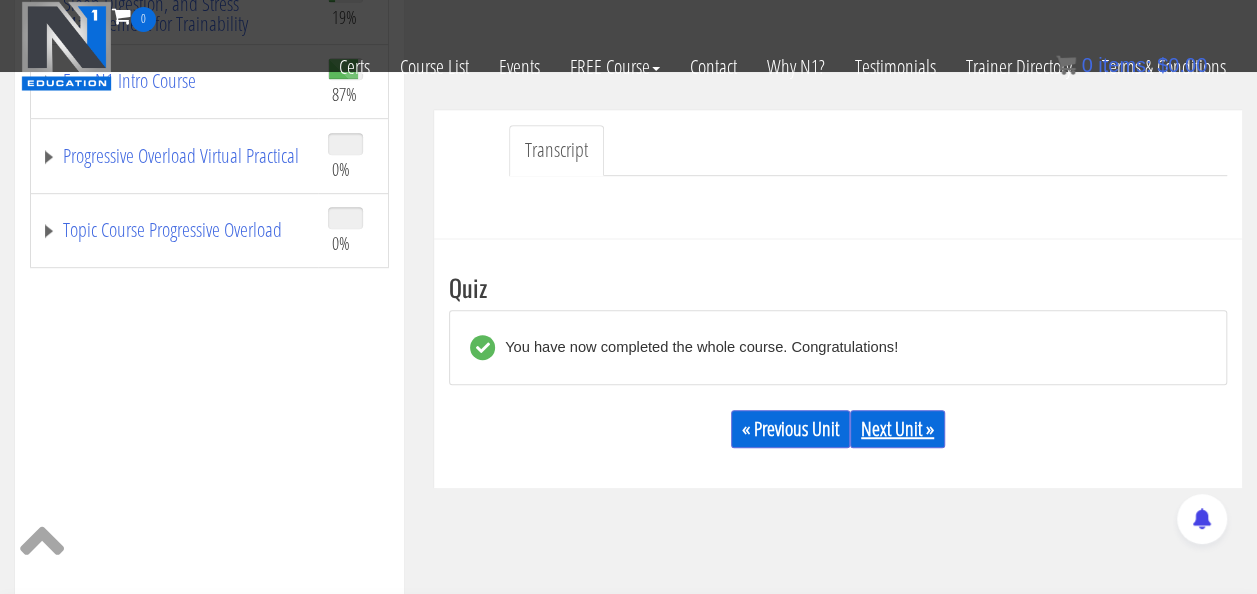 click on "Next Unit »" at bounding box center [897, 429] 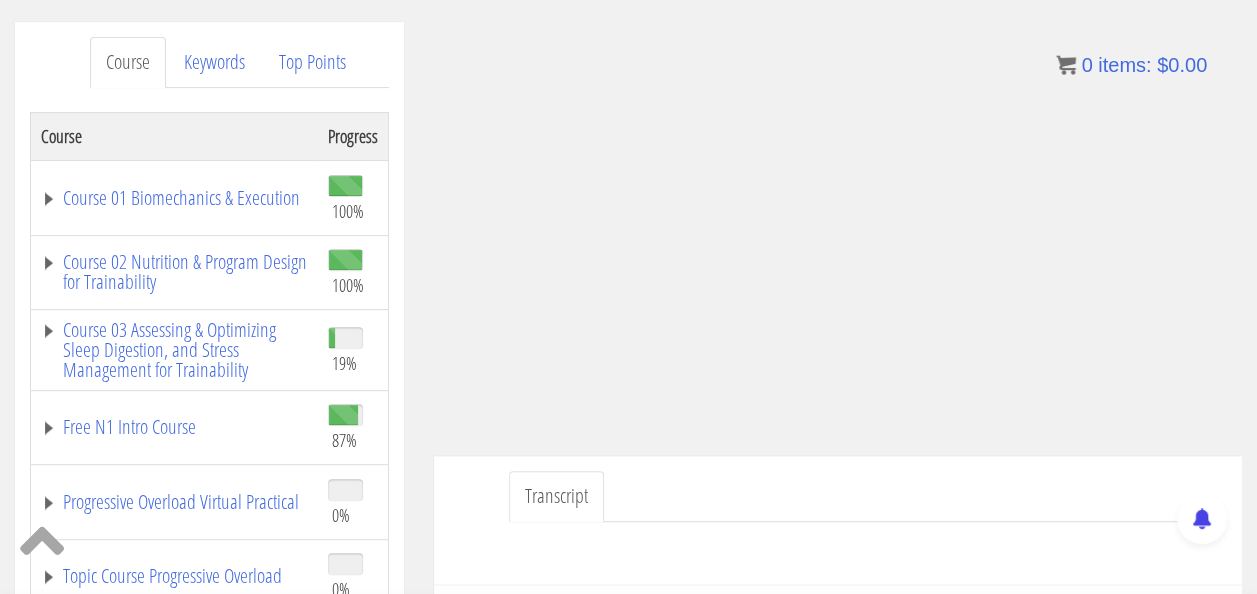 scroll, scrollTop: 238, scrollLeft: 0, axis: vertical 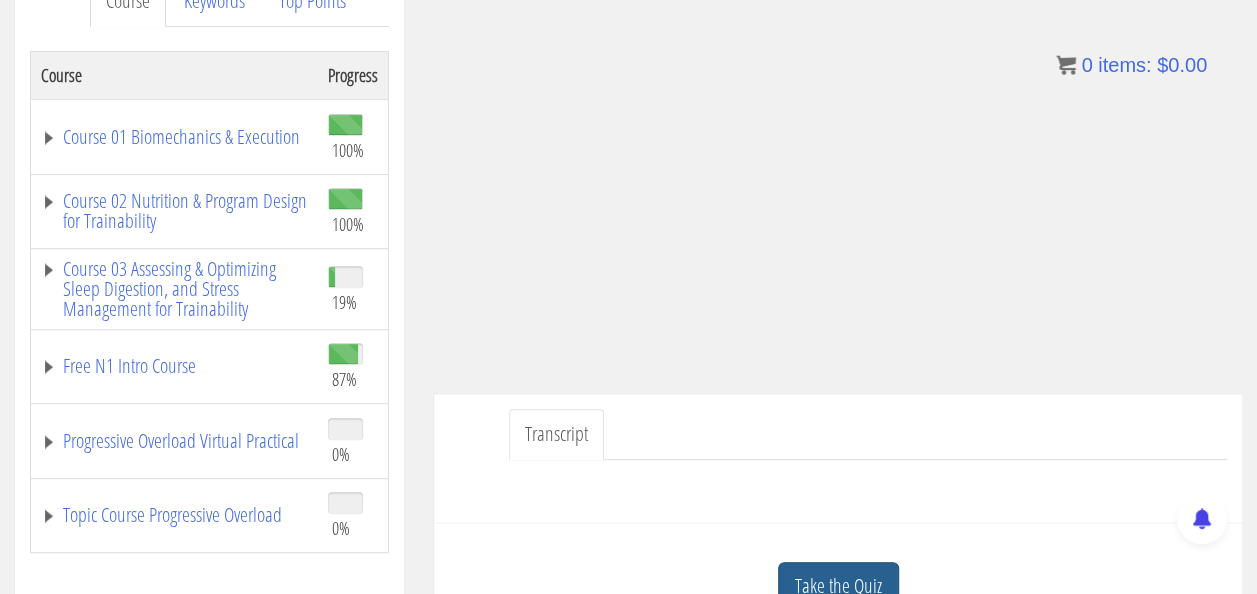 click on "Take the Quiz" at bounding box center [838, 586] 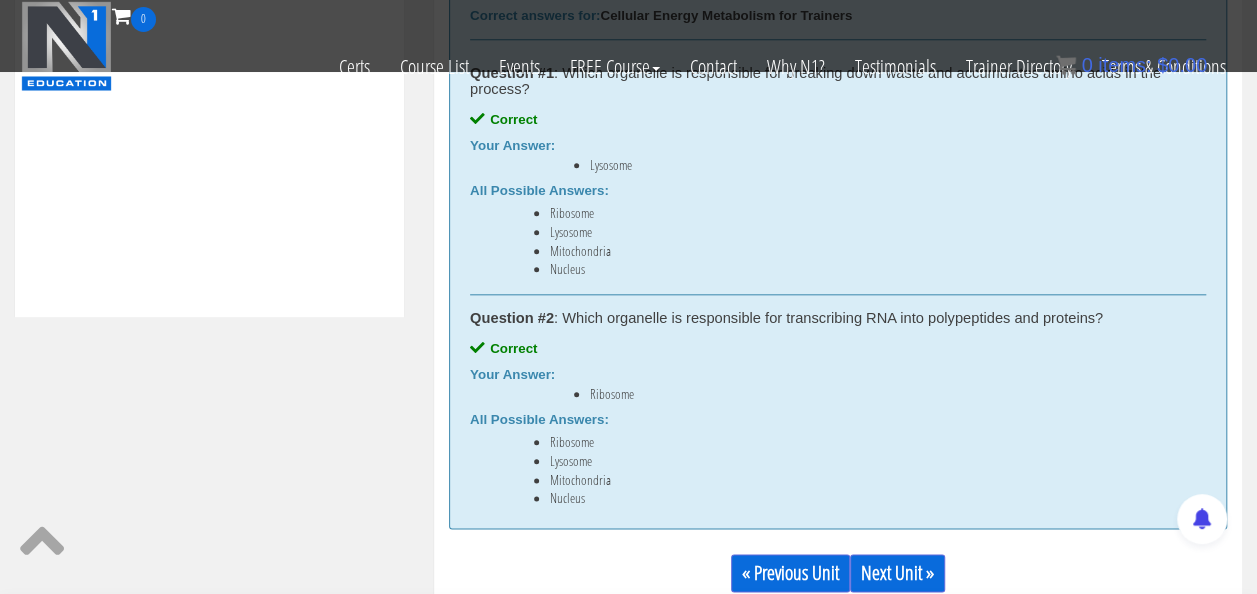 scroll, scrollTop: 965, scrollLeft: 0, axis: vertical 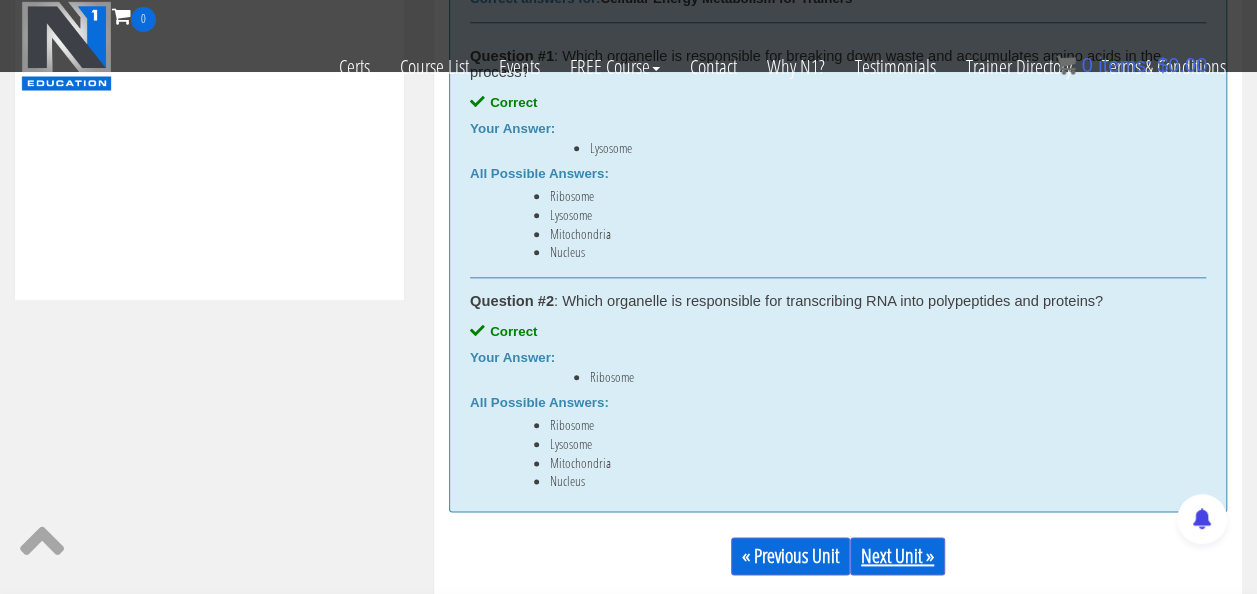 click on "Next Unit »" at bounding box center (897, 556) 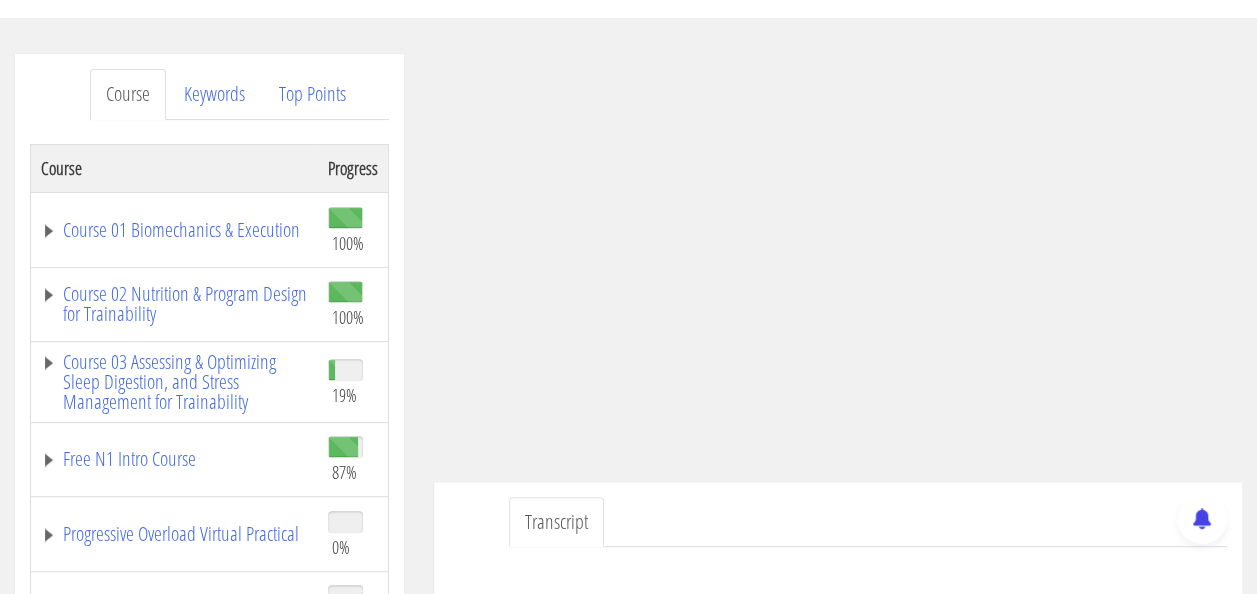 scroll, scrollTop: 175, scrollLeft: 0, axis: vertical 